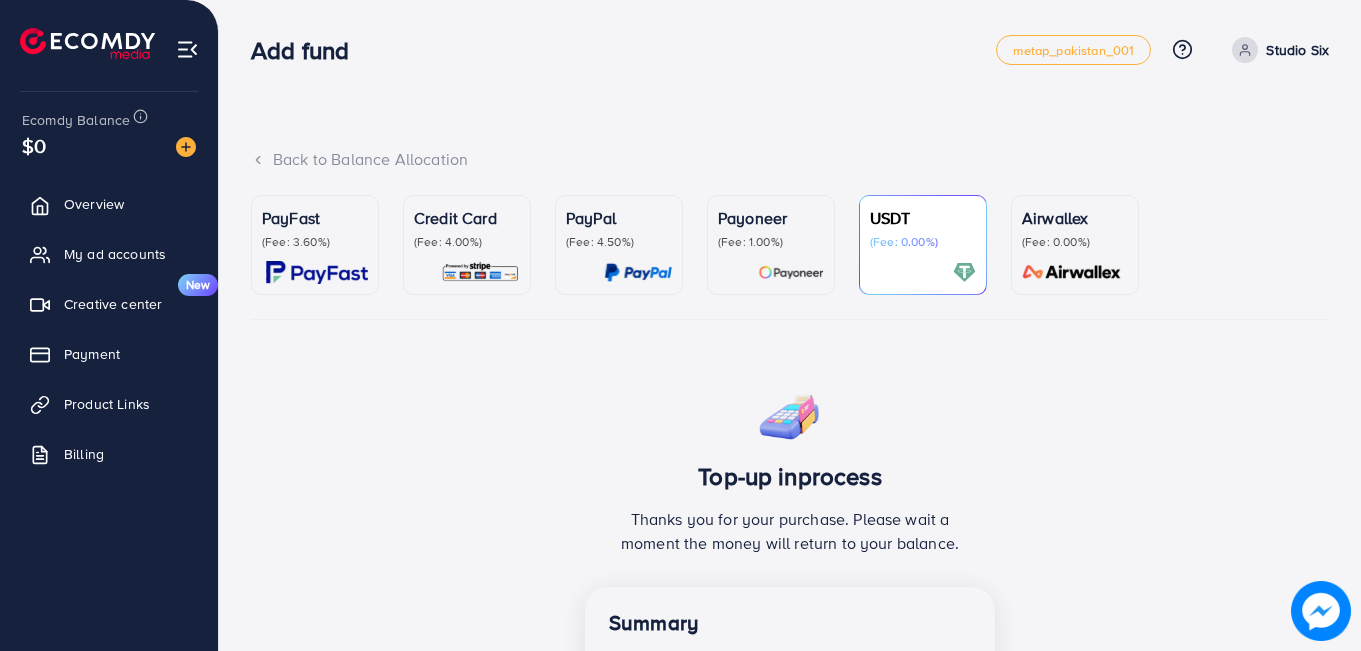 scroll, scrollTop: 0, scrollLeft: 0, axis: both 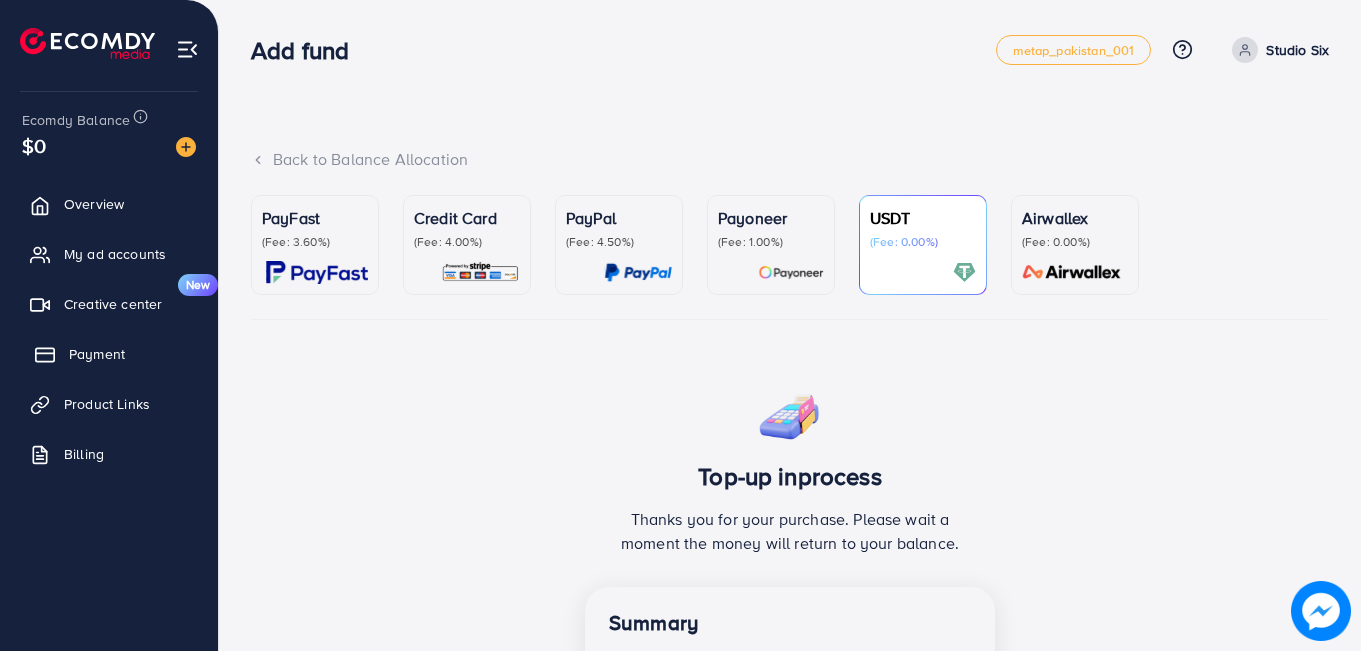click on "Payment" at bounding box center (97, 354) 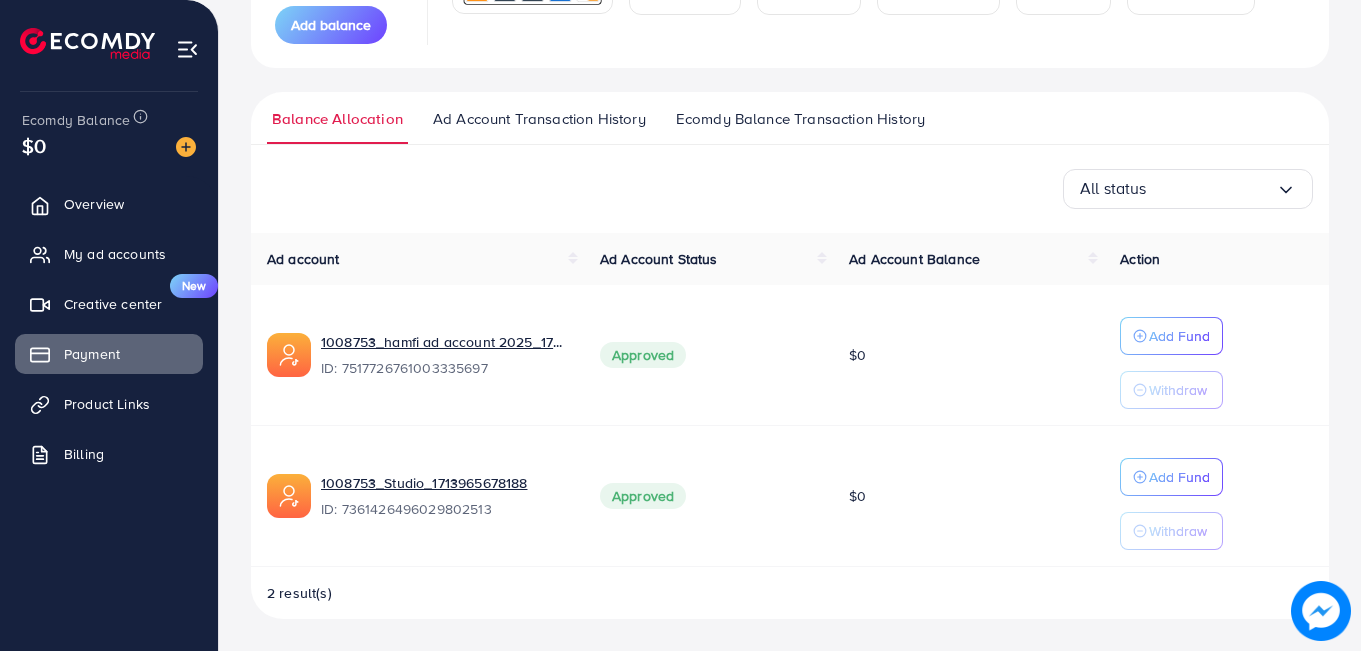 scroll, scrollTop: 0, scrollLeft: 0, axis: both 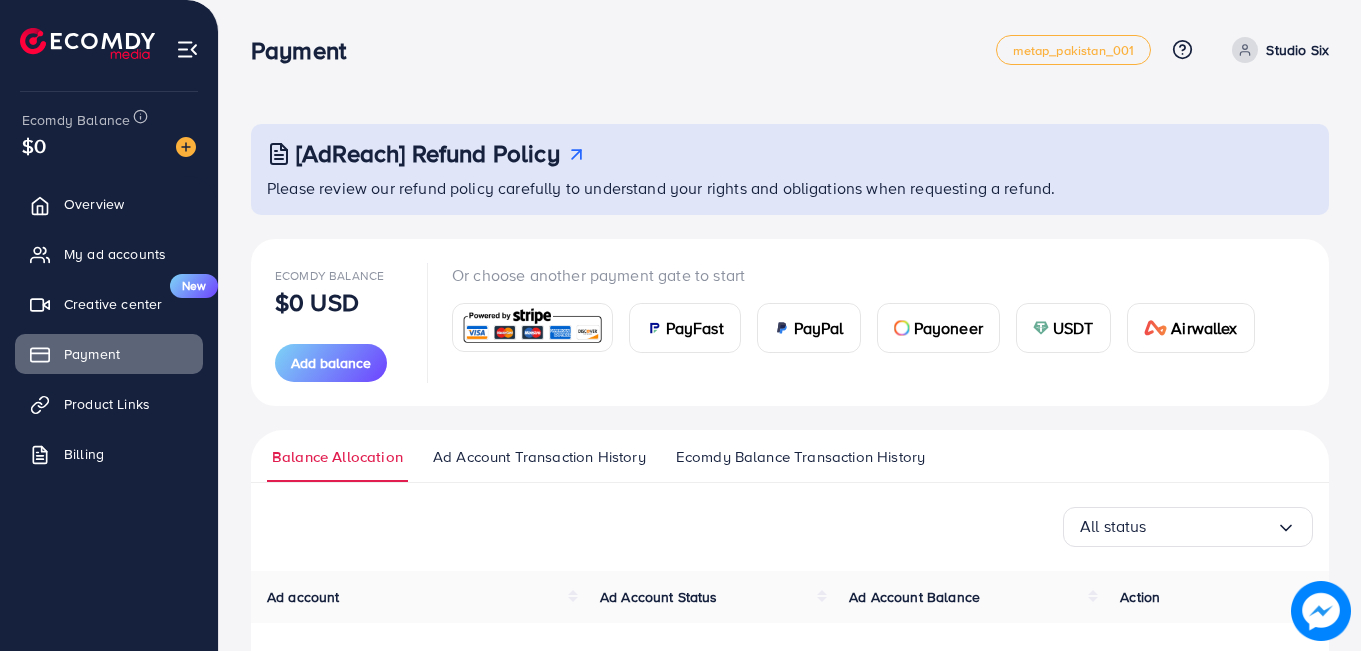 click on "USDT" at bounding box center (1073, 328) 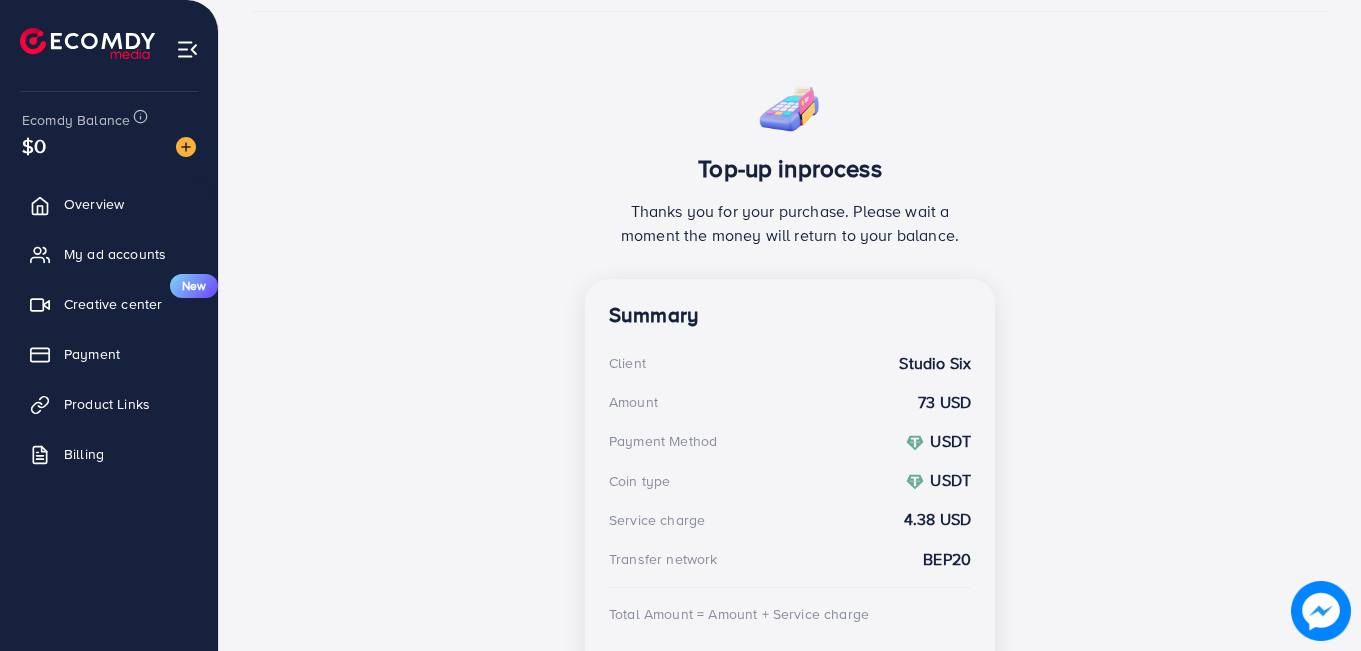 scroll, scrollTop: 454, scrollLeft: 0, axis: vertical 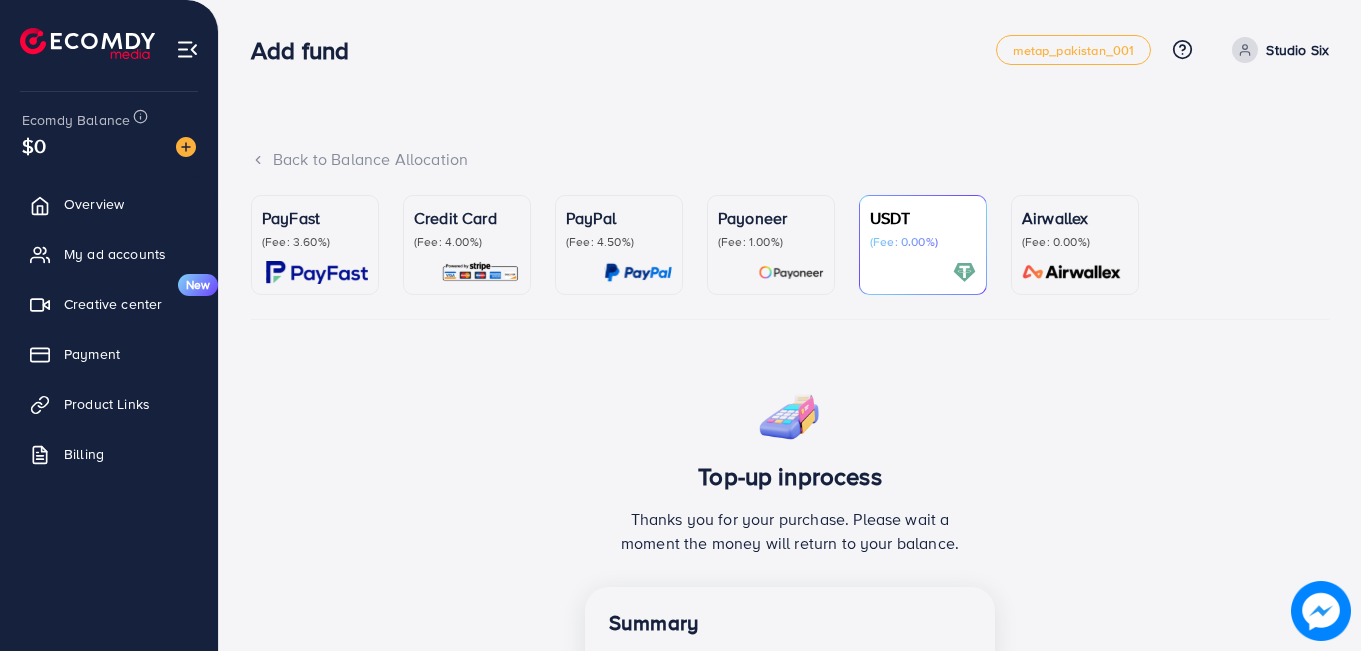 click on "(Fee: 0.00%)" at bounding box center [923, 242] 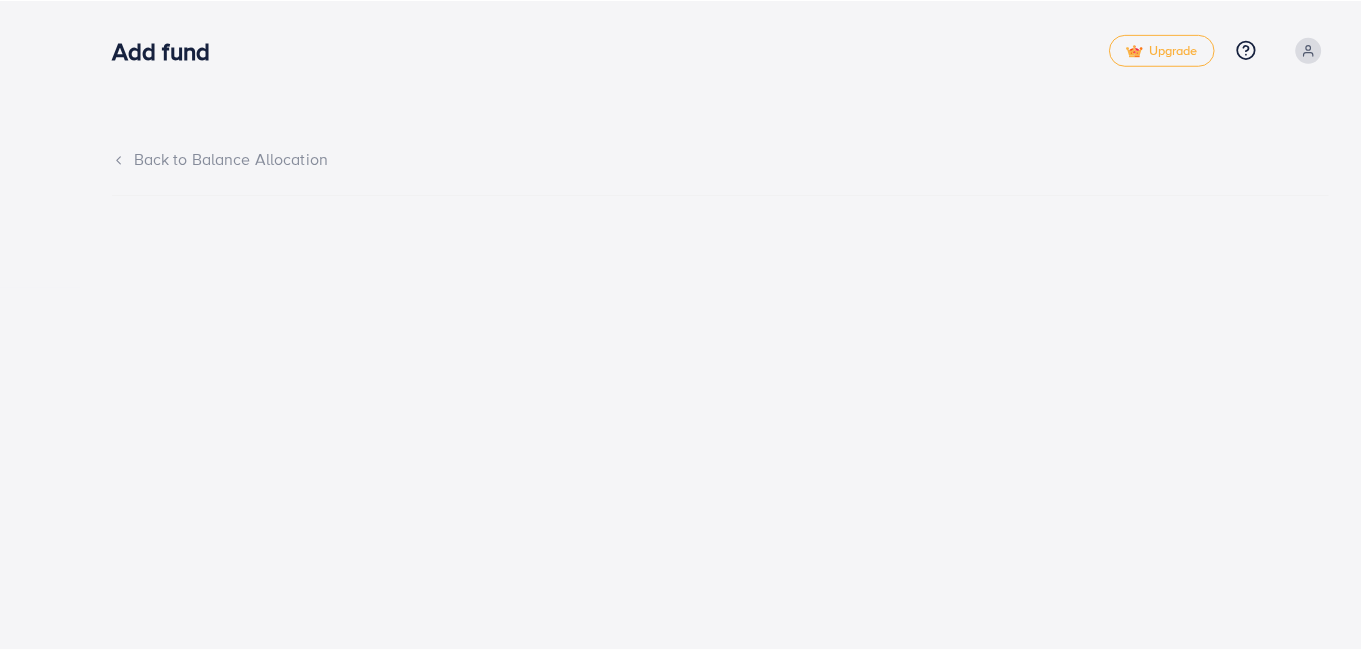 scroll, scrollTop: 0, scrollLeft: 0, axis: both 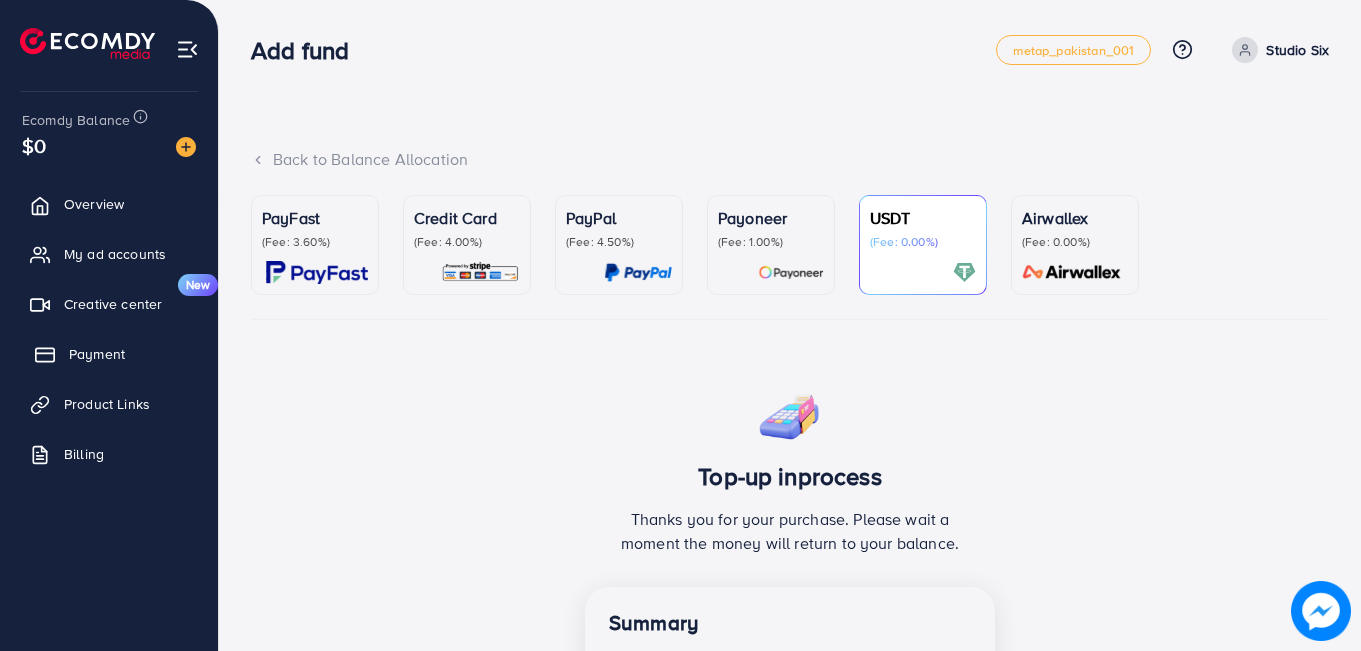 click on "Payment" at bounding box center [97, 354] 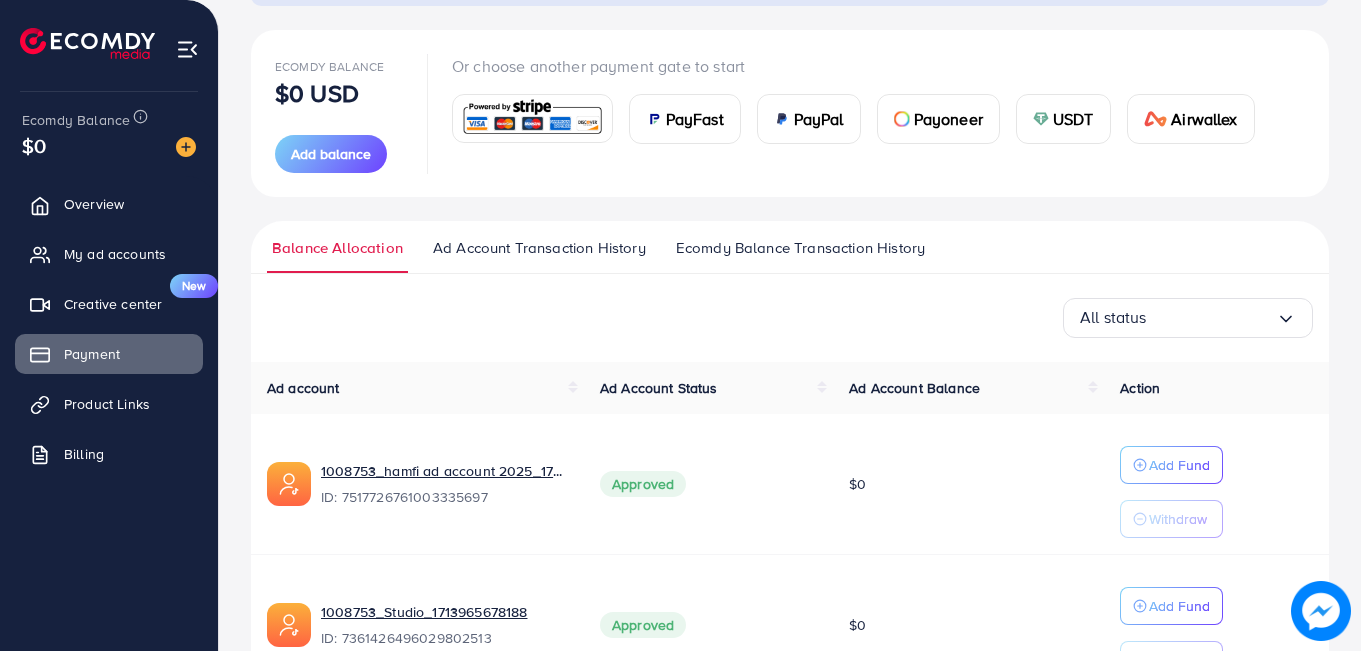 scroll, scrollTop: 210, scrollLeft: 0, axis: vertical 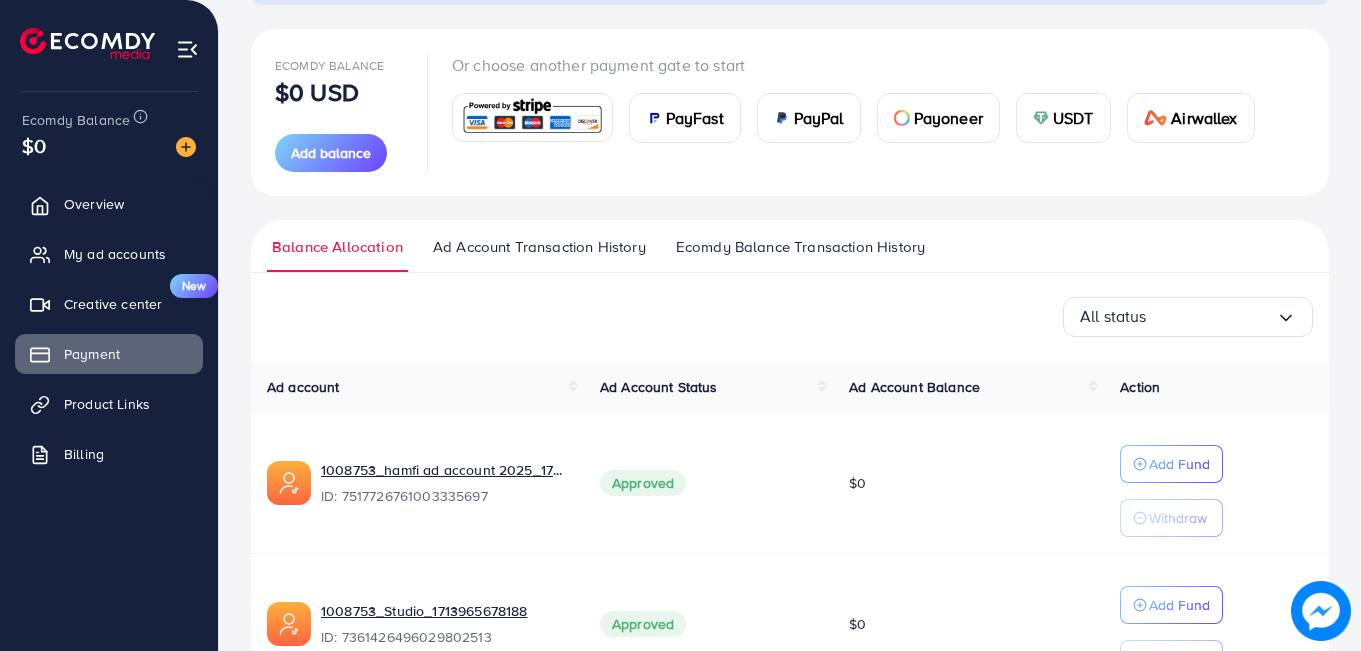 click on "USDT" at bounding box center (1073, 118) 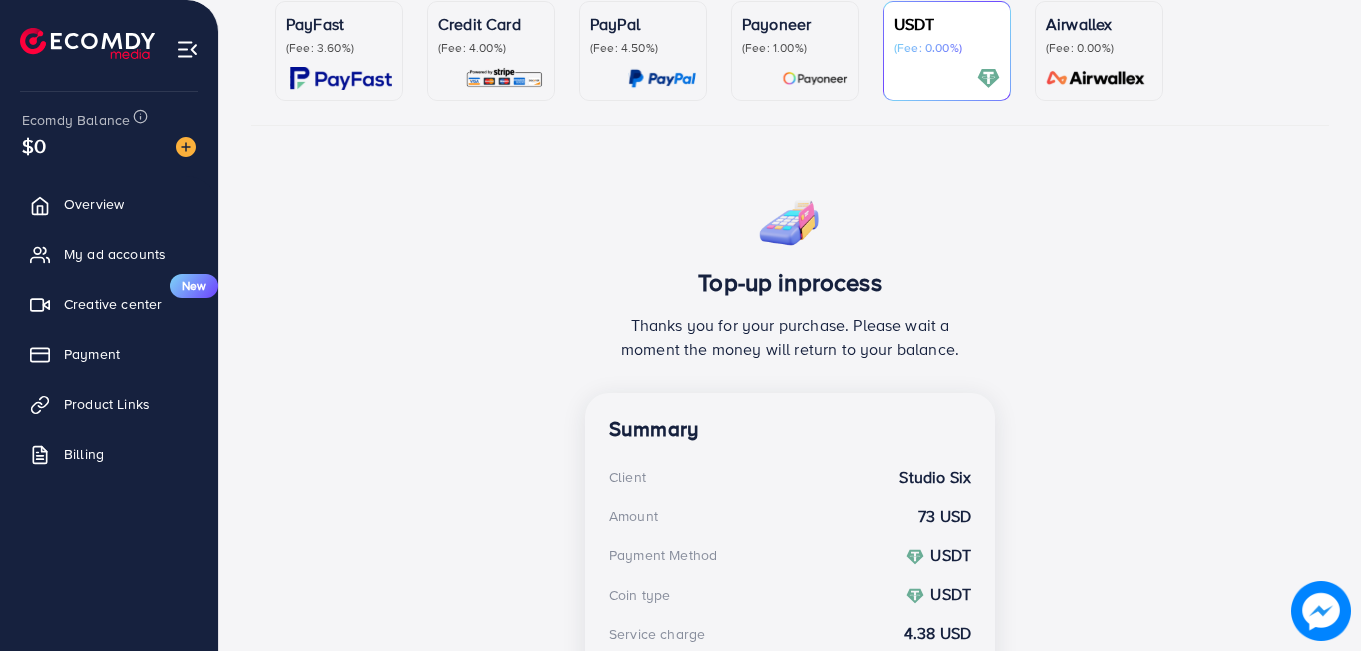 scroll, scrollTop: 0, scrollLeft: 0, axis: both 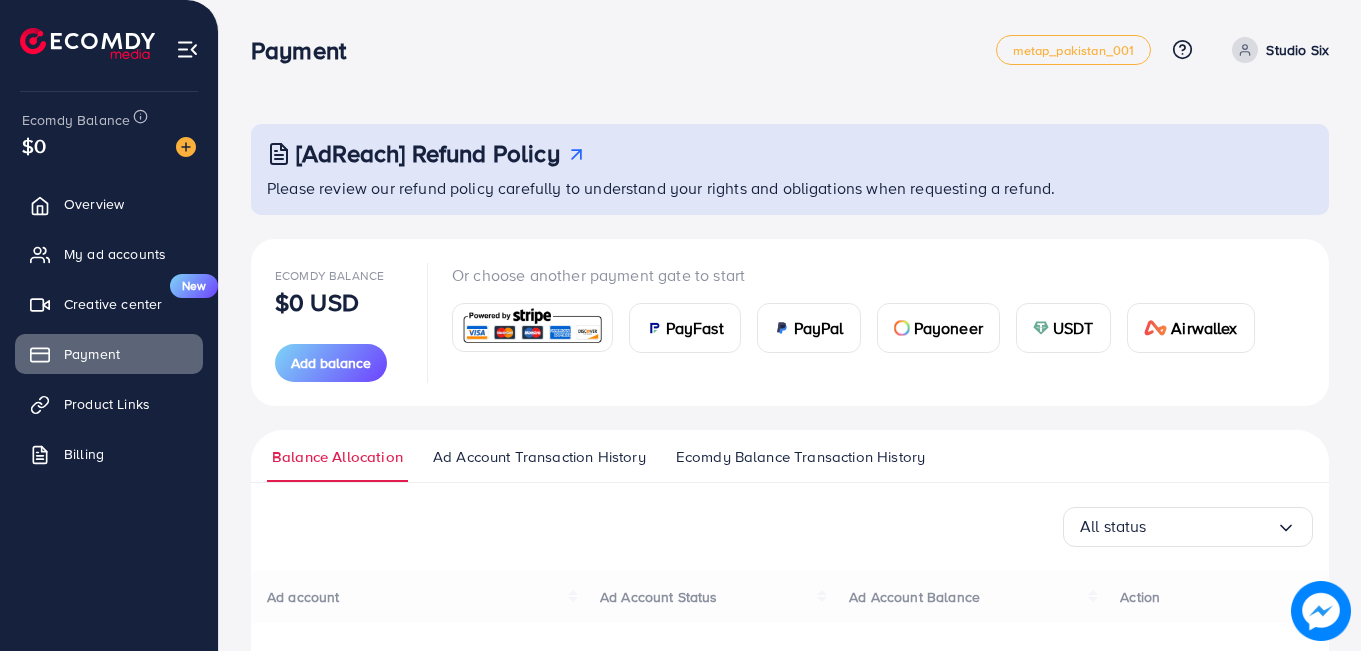 click at bounding box center (532, 327) 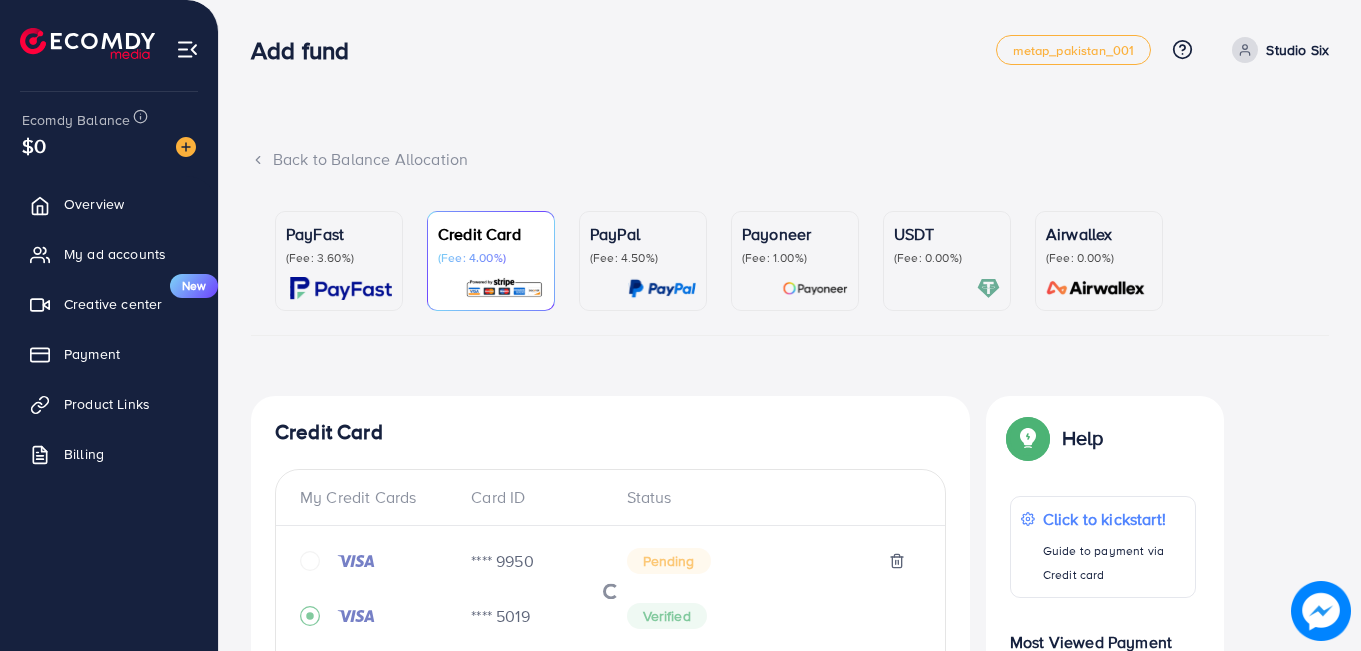 scroll, scrollTop: 631, scrollLeft: 0, axis: vertical 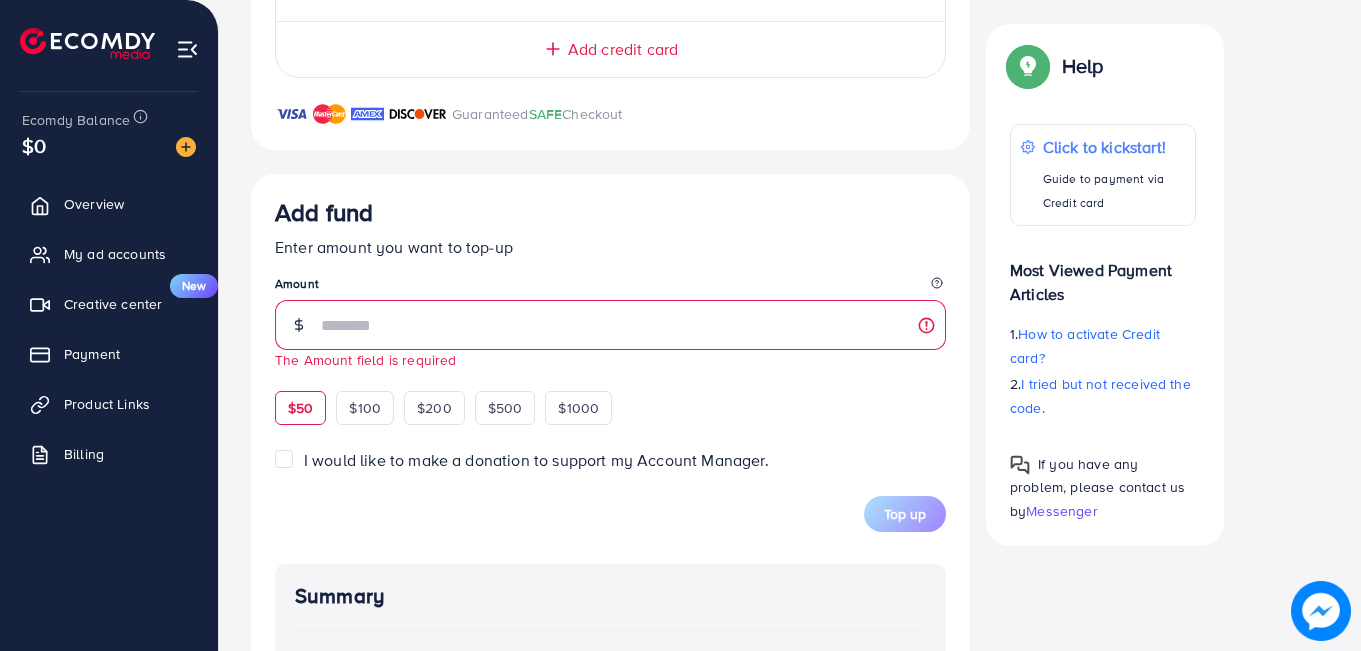 click on "Add fund  Enter amount you want to top-up Amount  The Amount field is required  $50 $100 $200 $500 $1000" at bounding box center (610, 311) 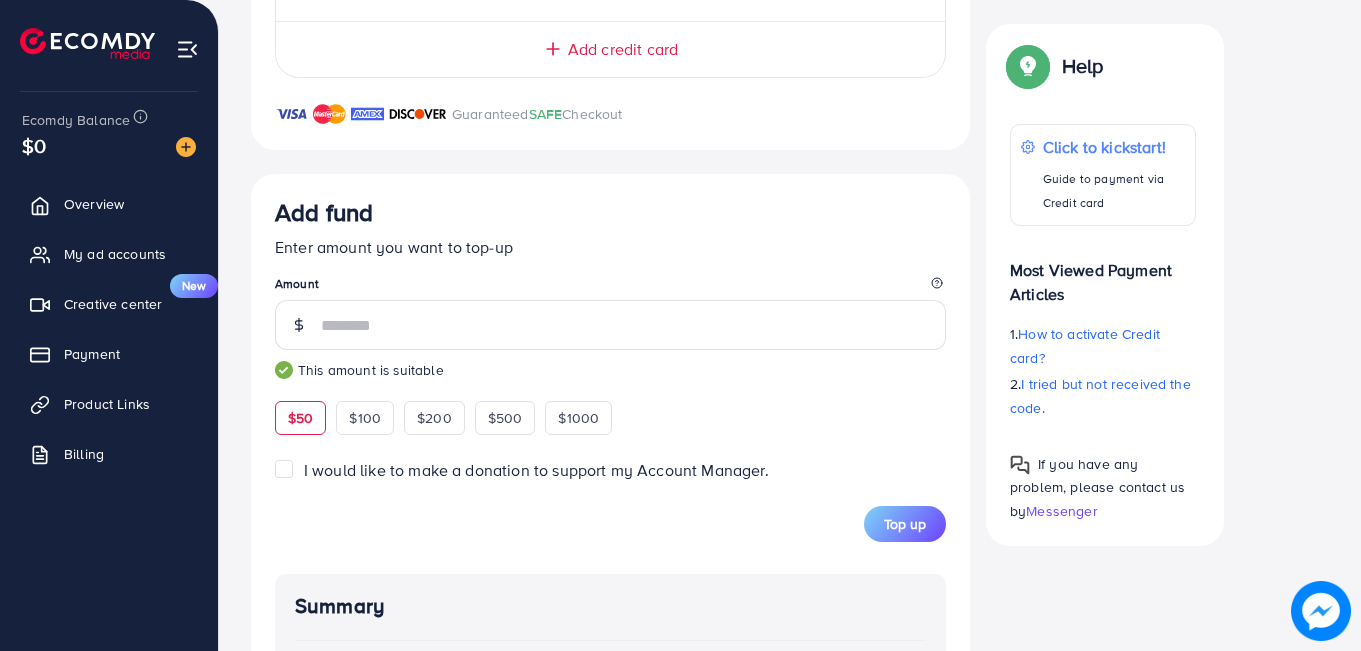 scroll, scrollTop: 970, scrollLeft: 0, axis: vertical 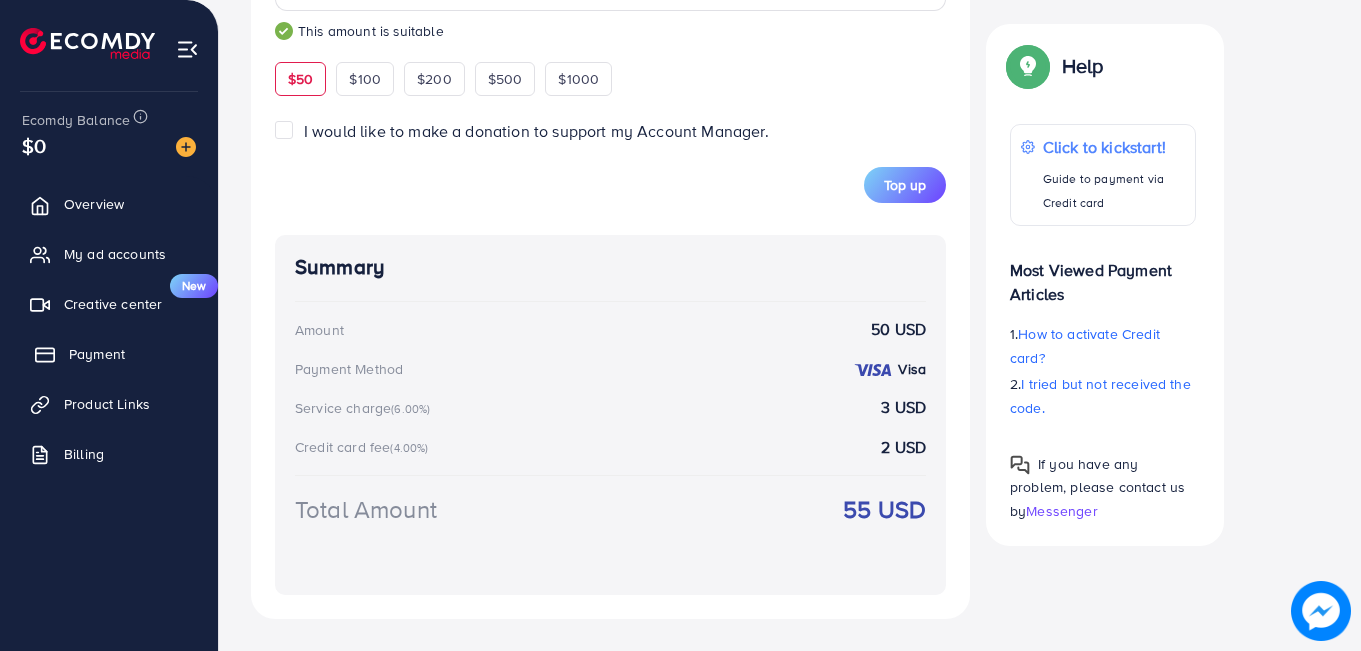 click on "Payment" at bounding box center [109, 354] 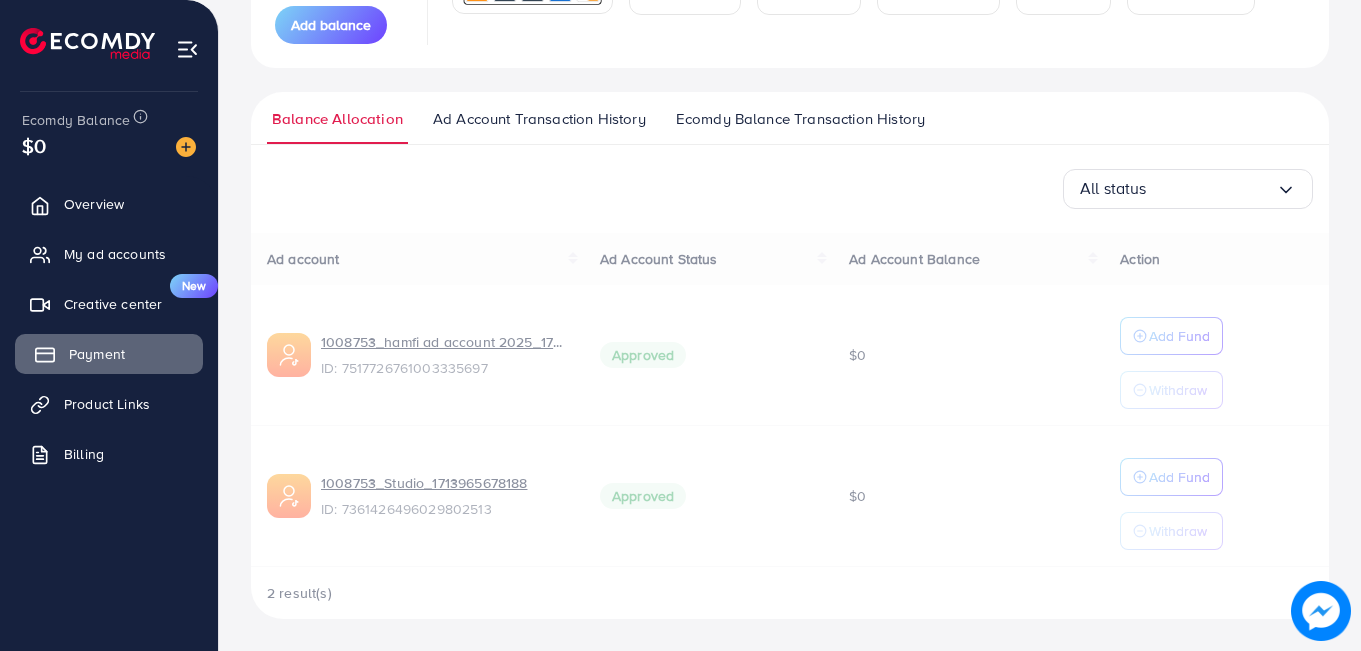 scroll, scrollTop: 0, scrollLeft: 0, axis: both 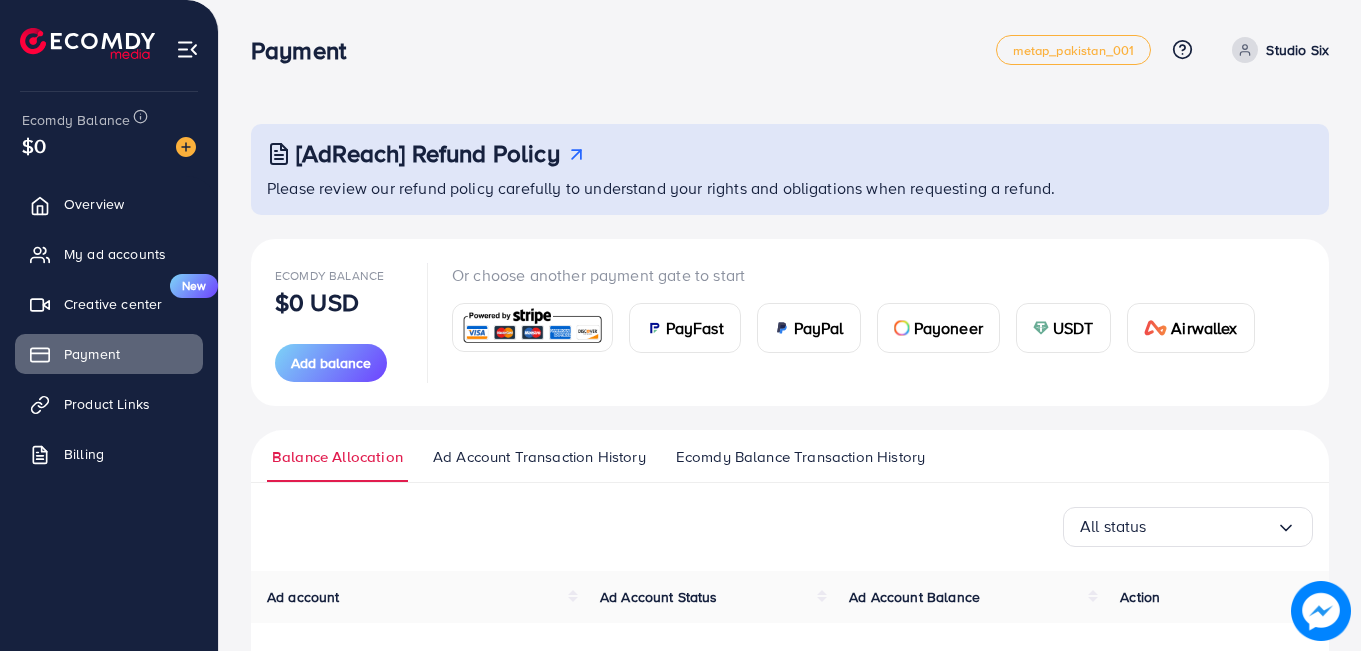 click at bounding box center [532, 327] 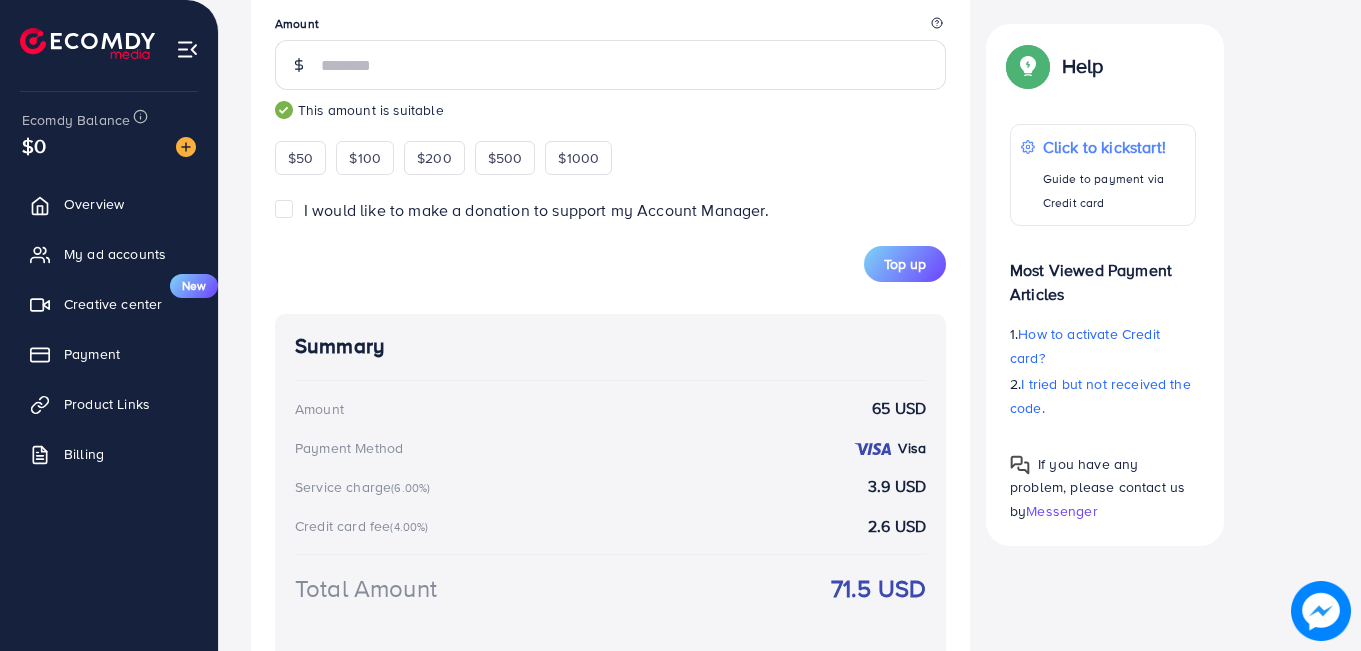 scroll, scrollTop: 890, scrollLeft: 0, axis: vertical 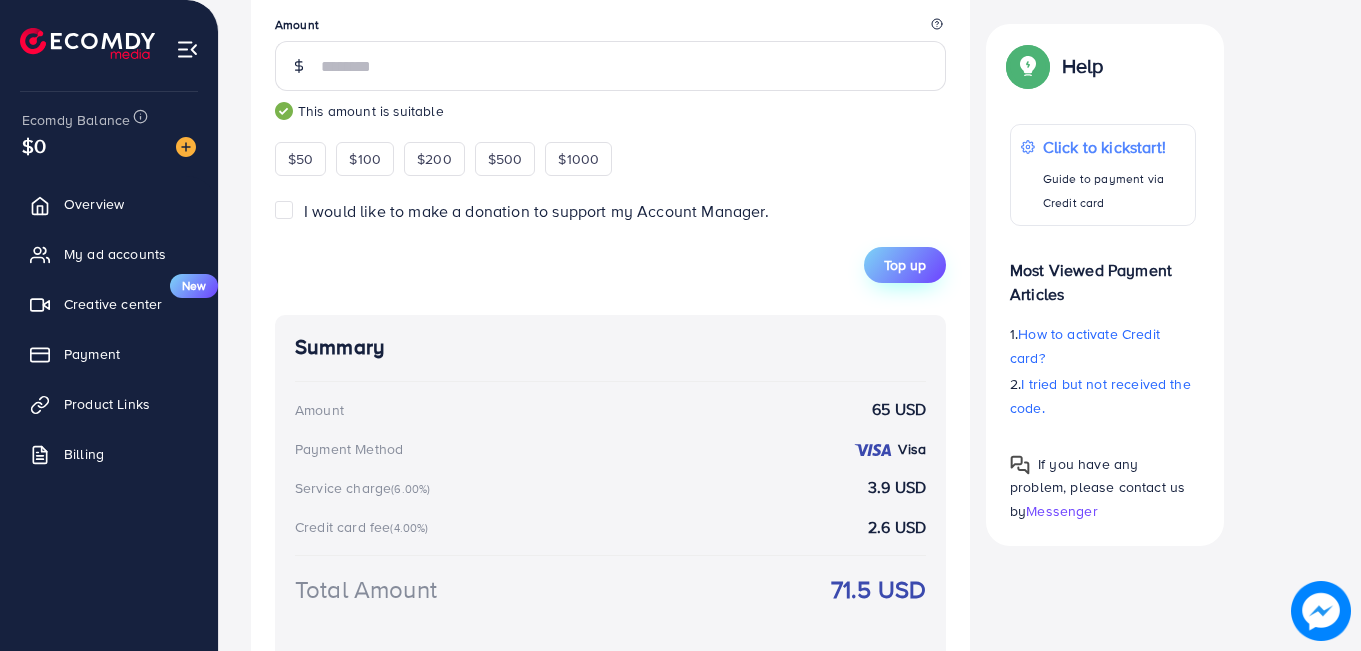 type on "**" 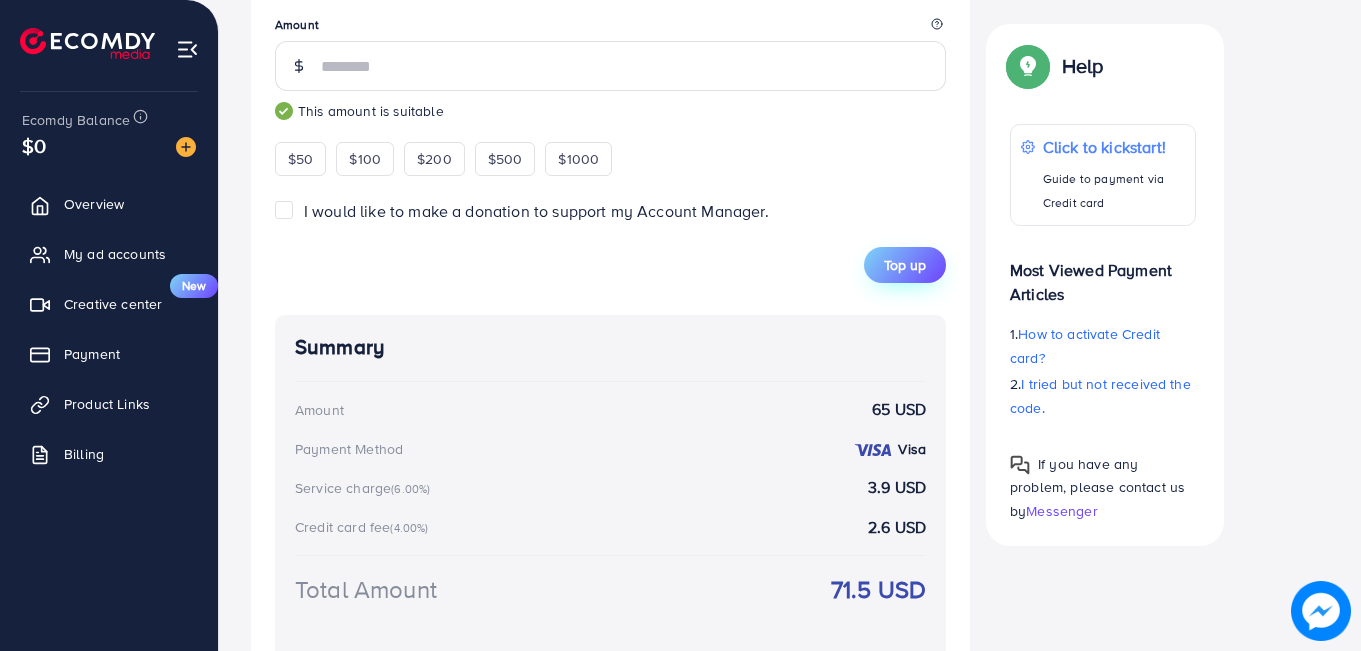 click on "Top up" at bounding box center [905, 265] 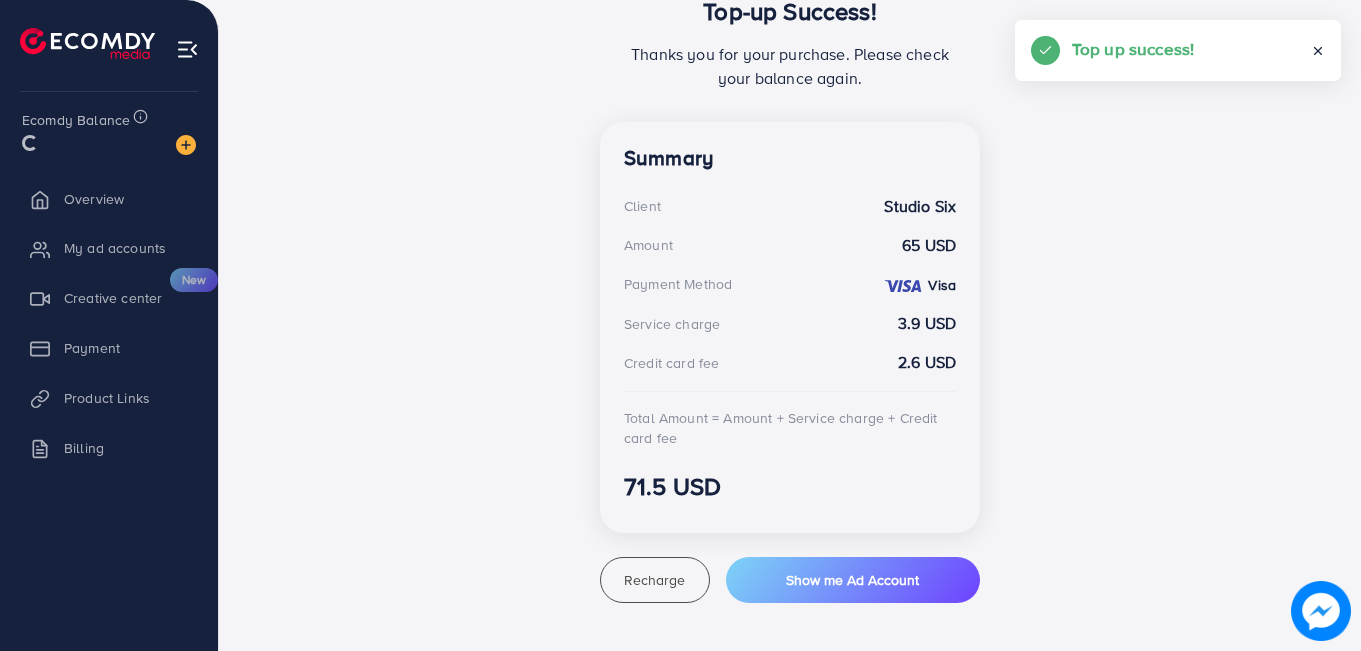 scroll, scrollTop: 476, scrollLeft: 0, axis: vertical 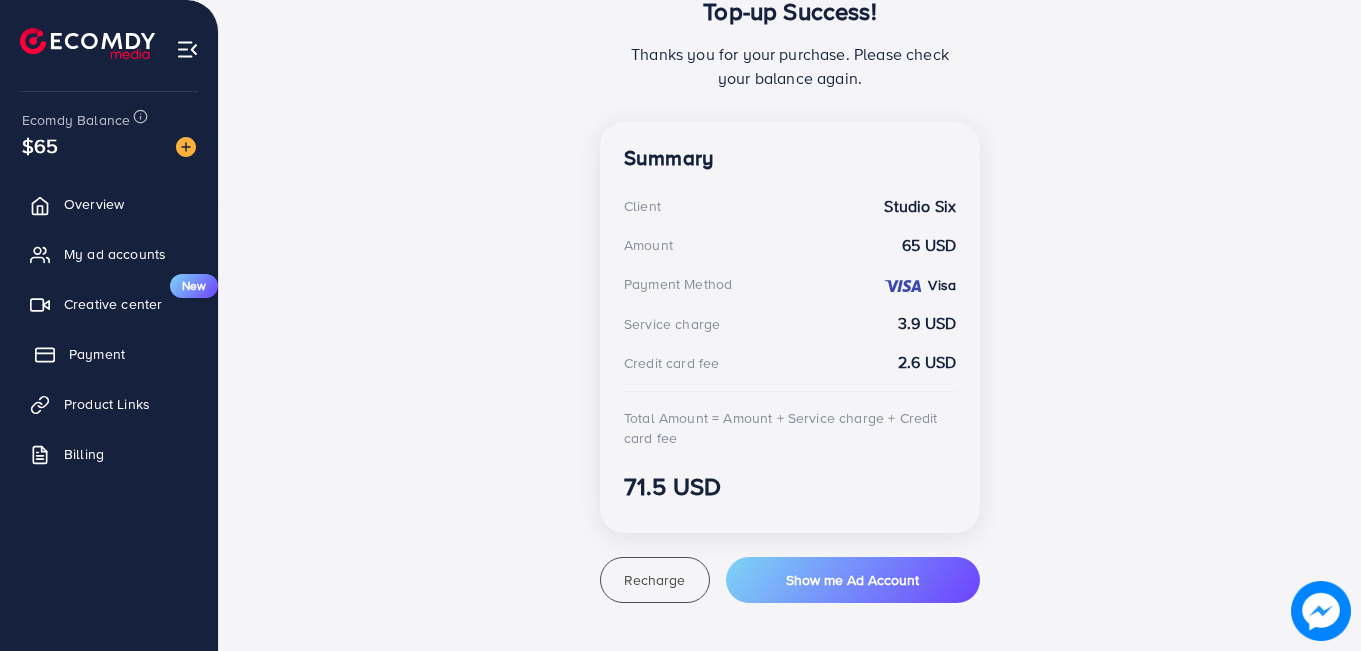 click on "Payment" at bounding box center (109, 354) 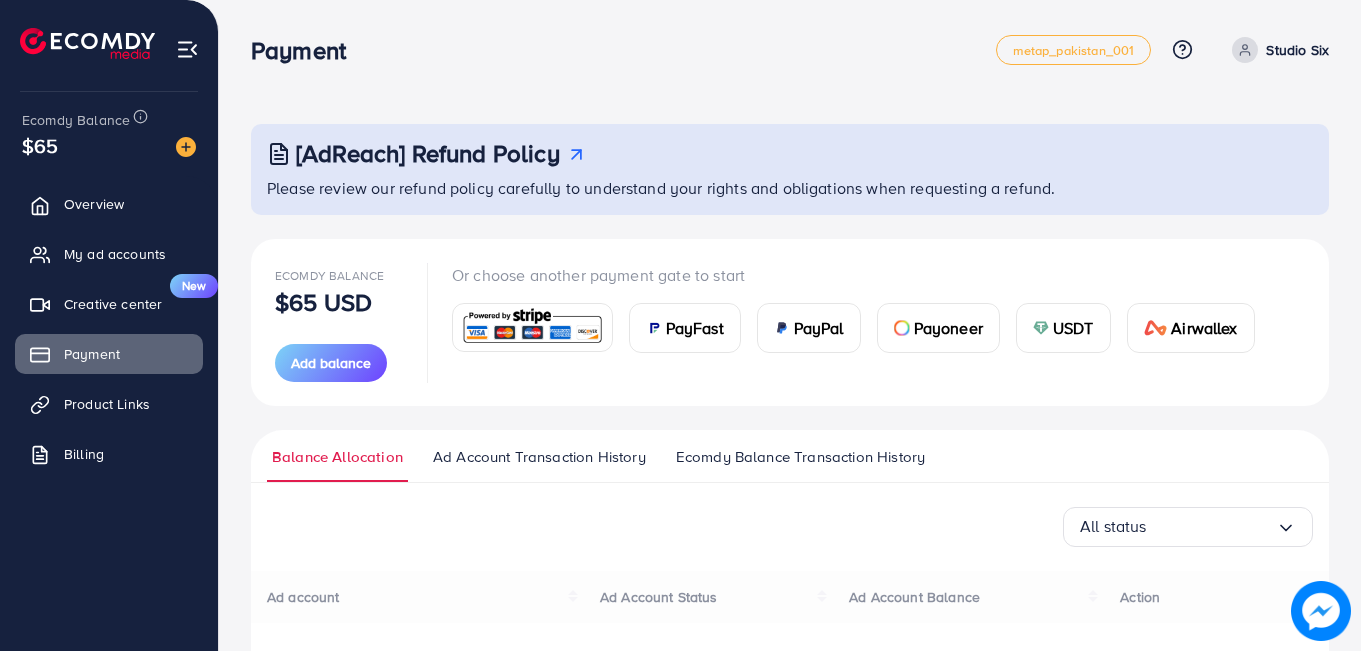 scroll, scrollTop: 338, scrollLeft: 0, axis: vertical 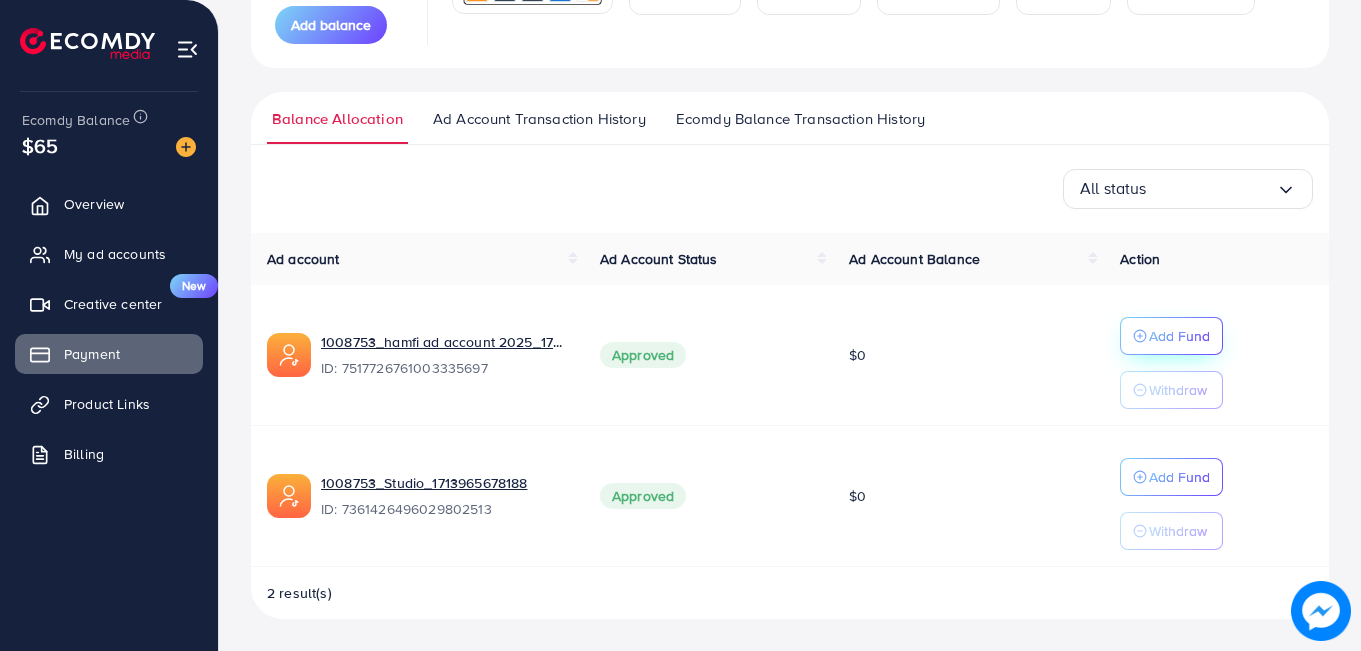 click on "Add Fund" at bounding box center [1179, 336] 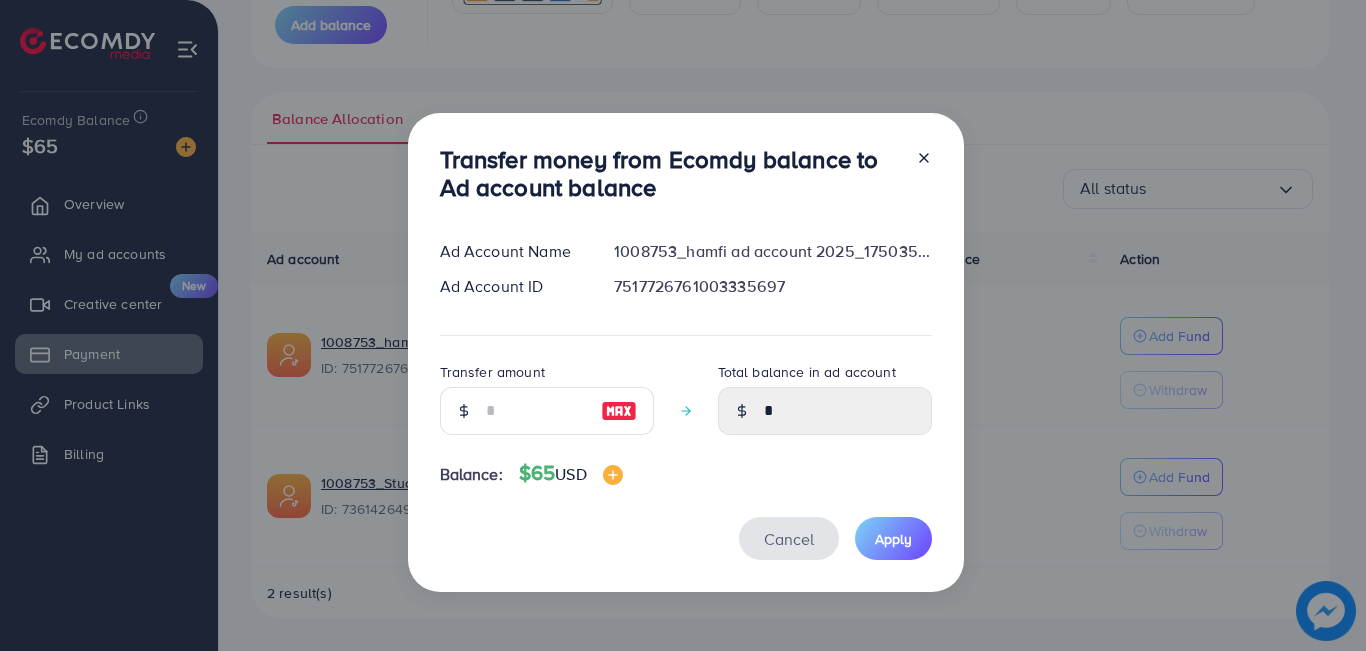 click on "Cancel" at bounding box center [789, 539] 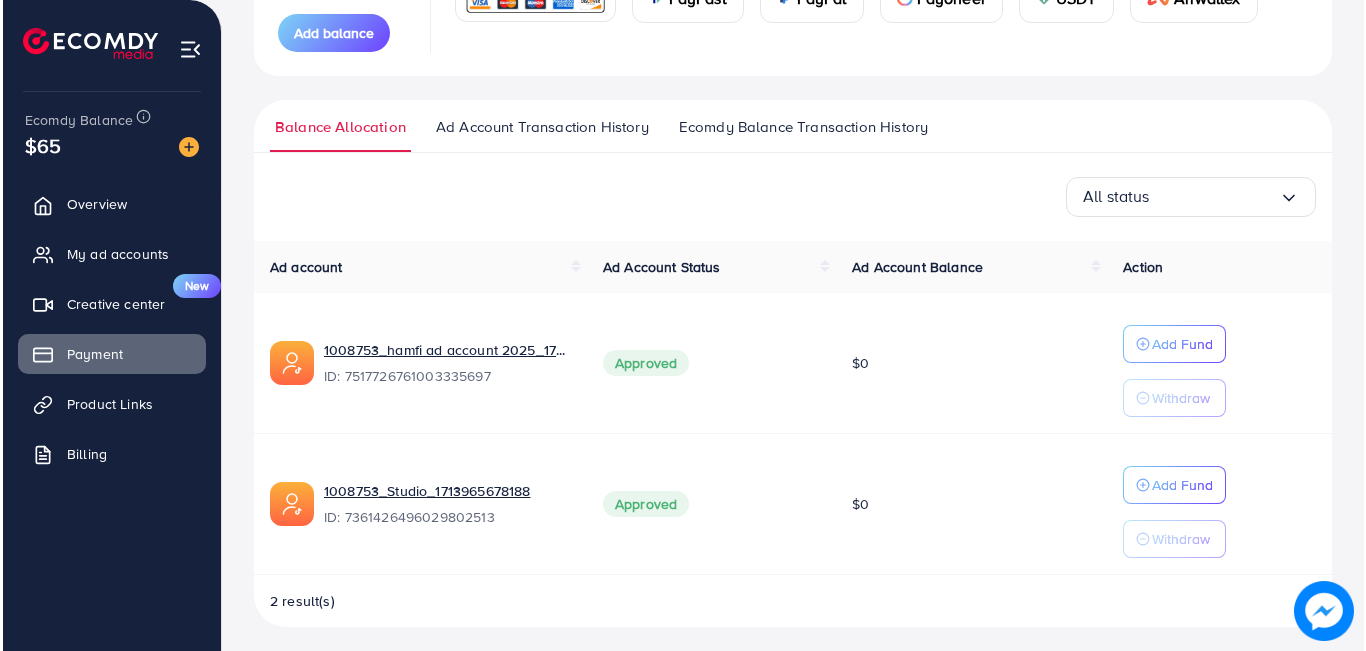 scroll, scrollTop: 338, scrollLeft: 0, axis: vertical 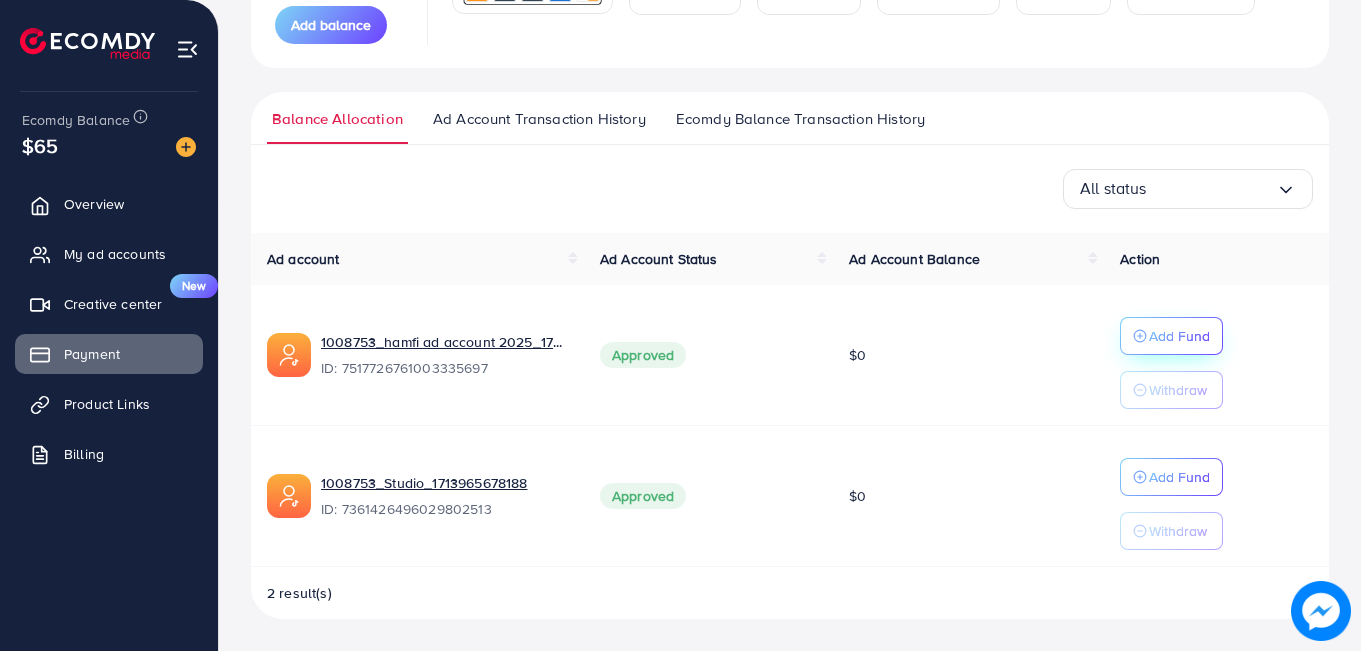 click 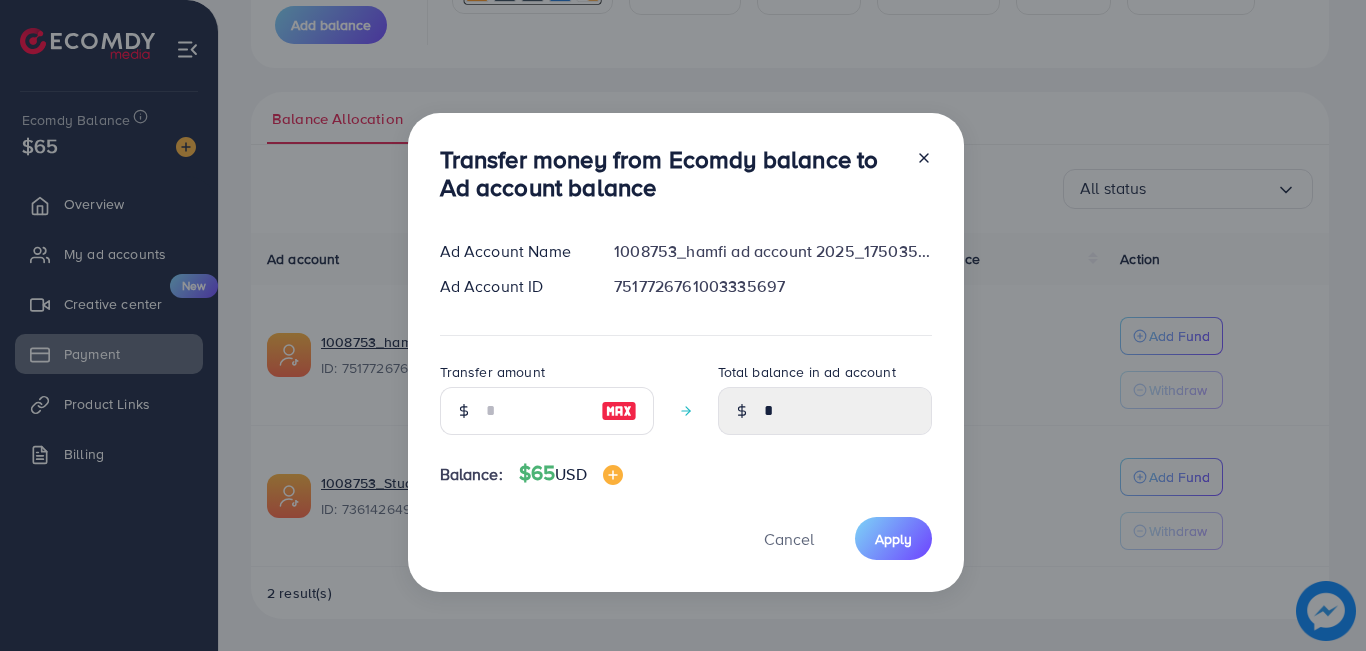 click at bounding box center (619, 411) 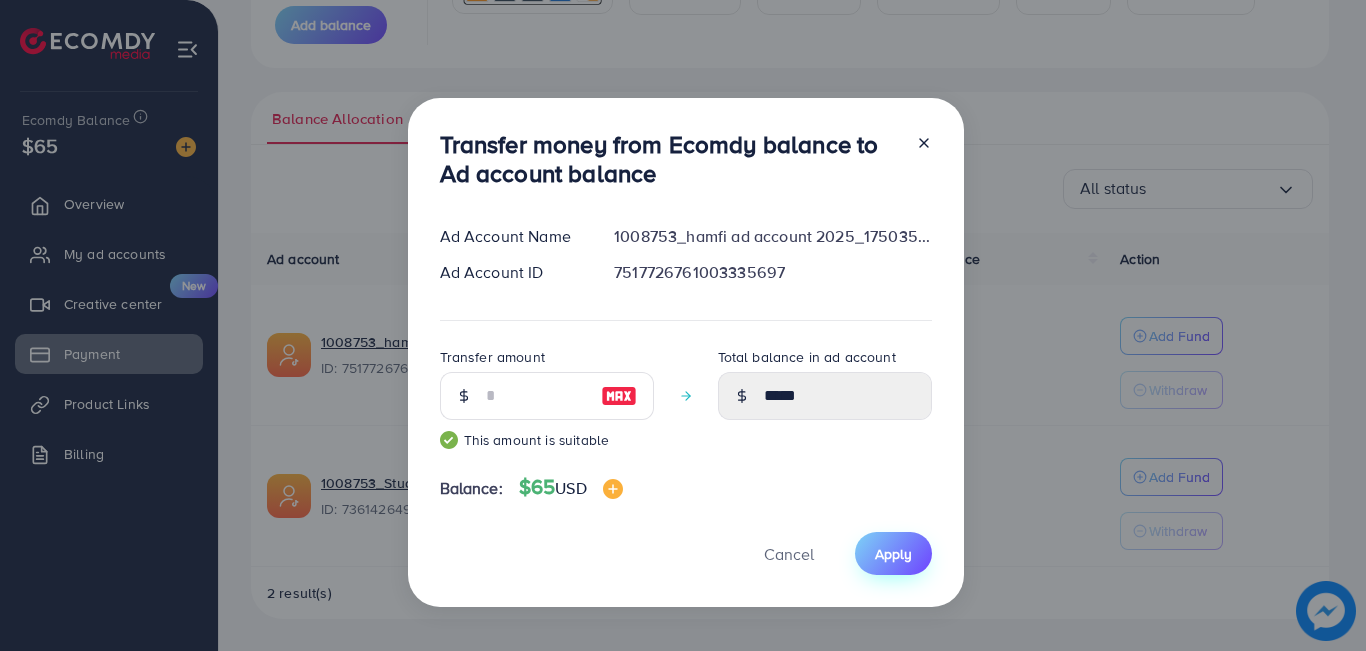click on "Apply" at bounding box center (893, 554) 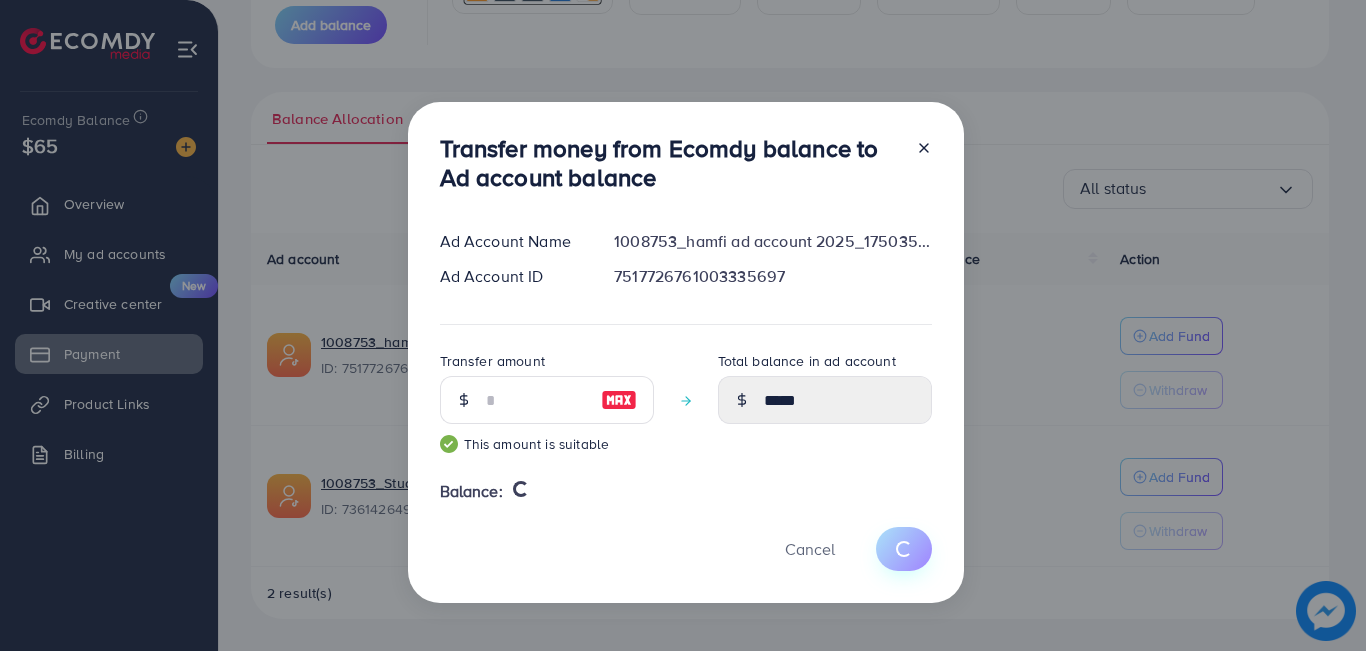 type 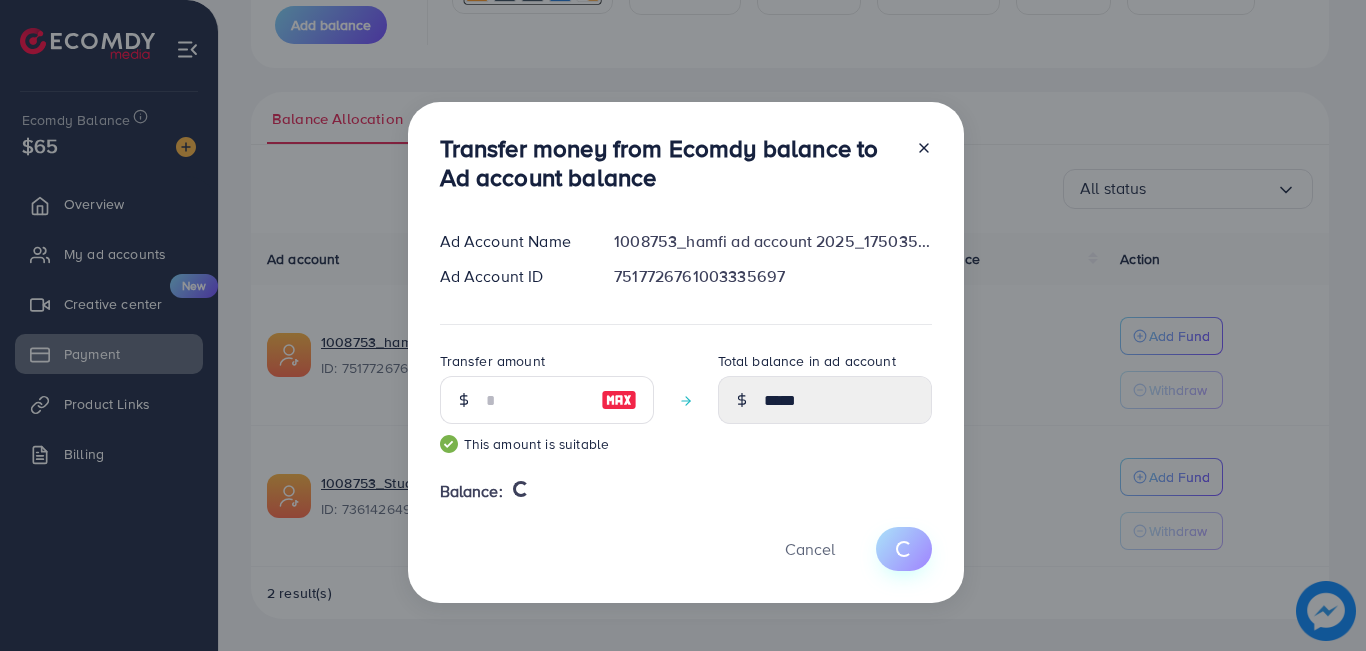 type on "*" 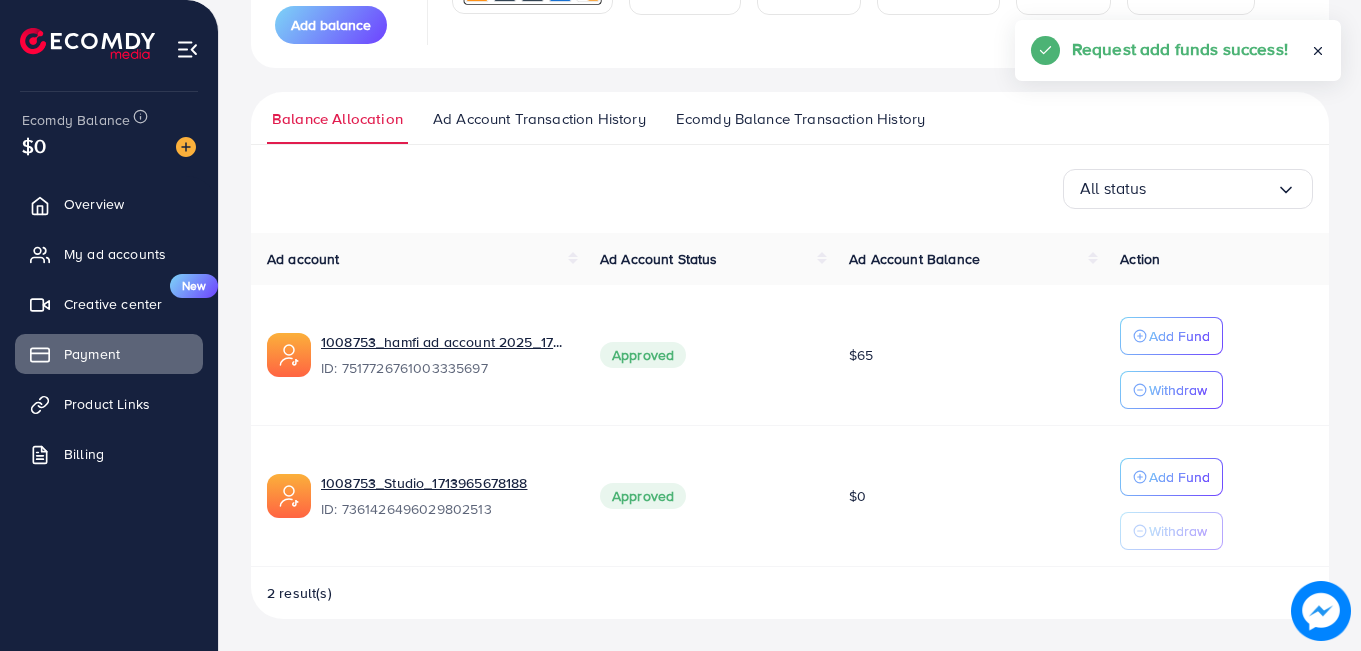 scroll, scrollTop: 338, scrollLeft: 0, axis: vertical 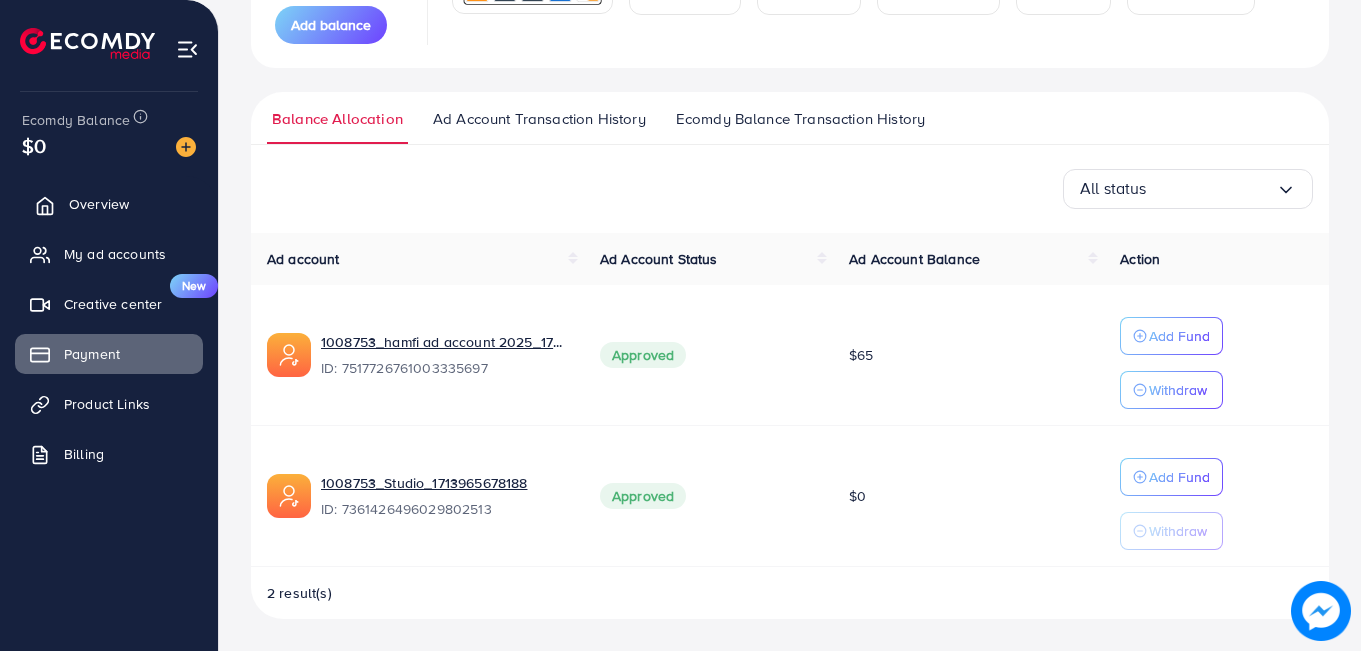 click on "Overview" at bounding box center [109, 204] 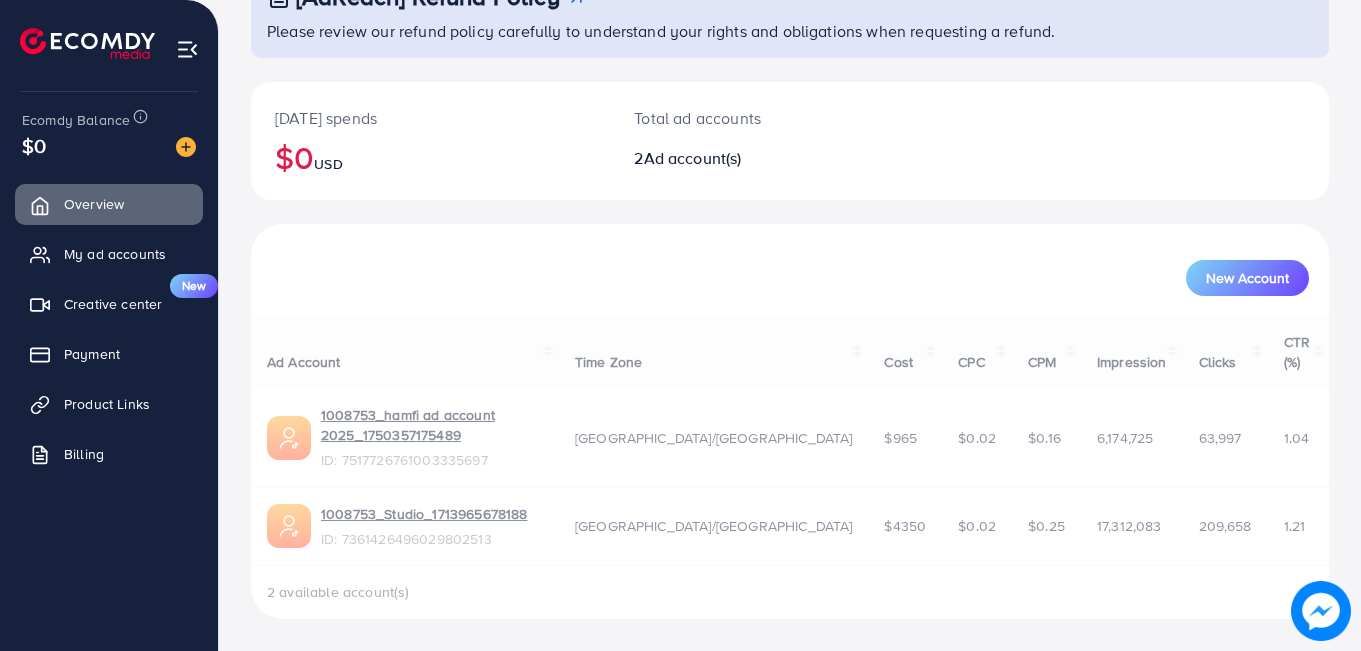 scroll, scrollTop: 0, scrollLeft: 0, axis: both 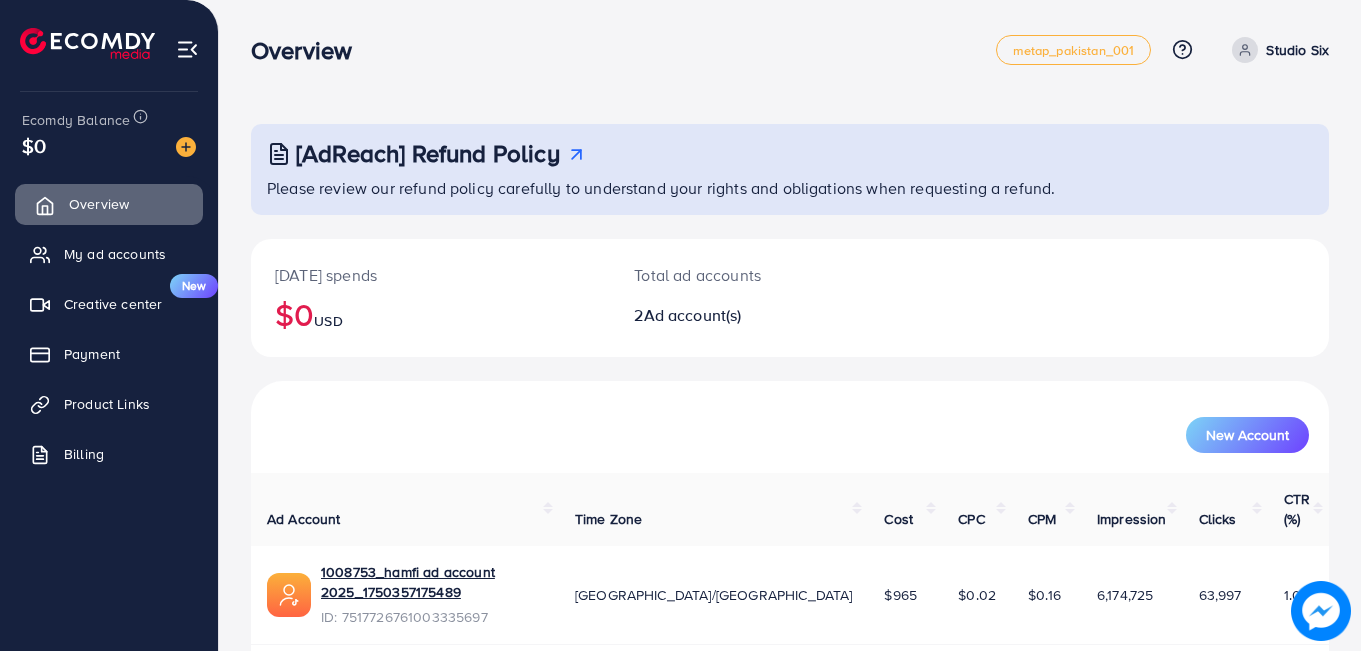 click on "Overview" at bounding box center (109, 204) 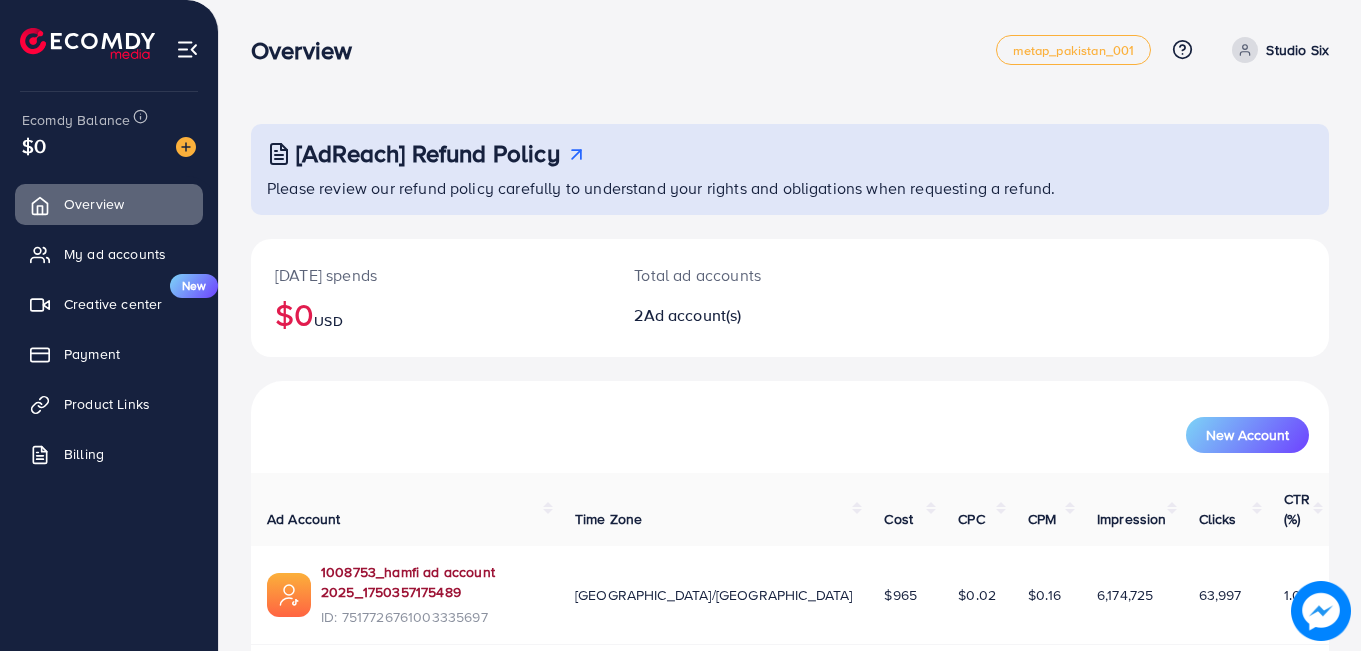click on "1008753_hamfi ad account 2025_1750357175489" at bounding box center [432, 582] 